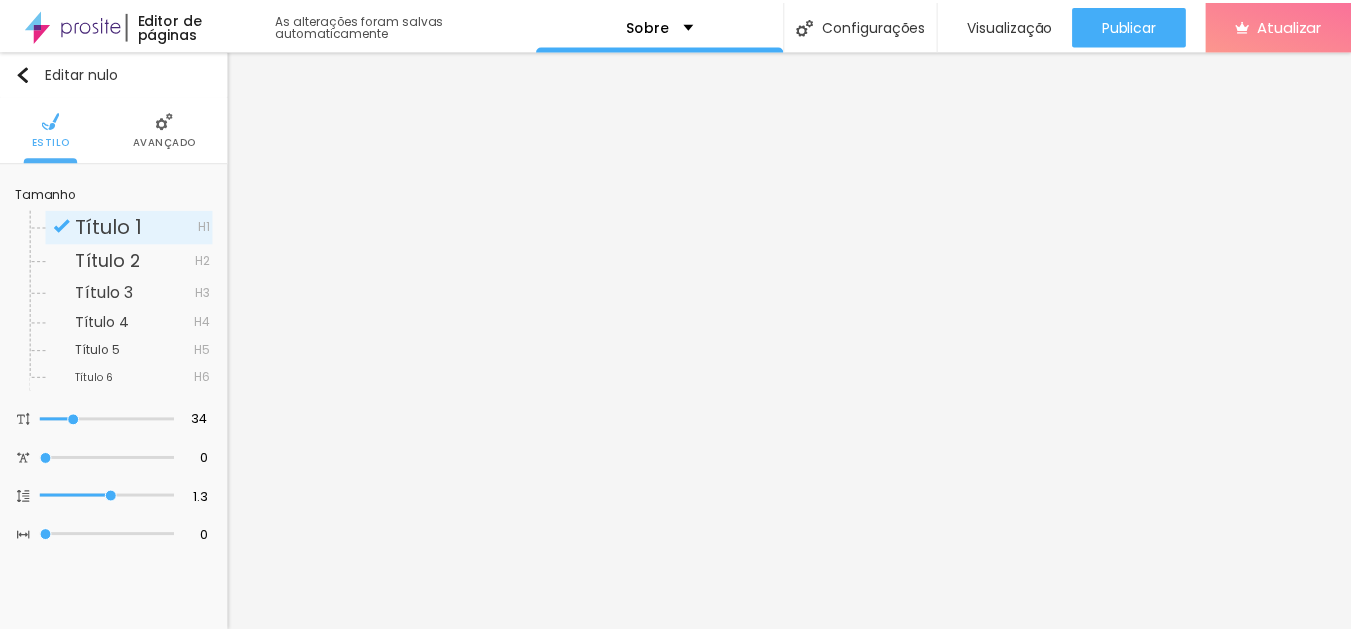 scroll, scrollTop: 0, scrollLeft: 0, axis: both 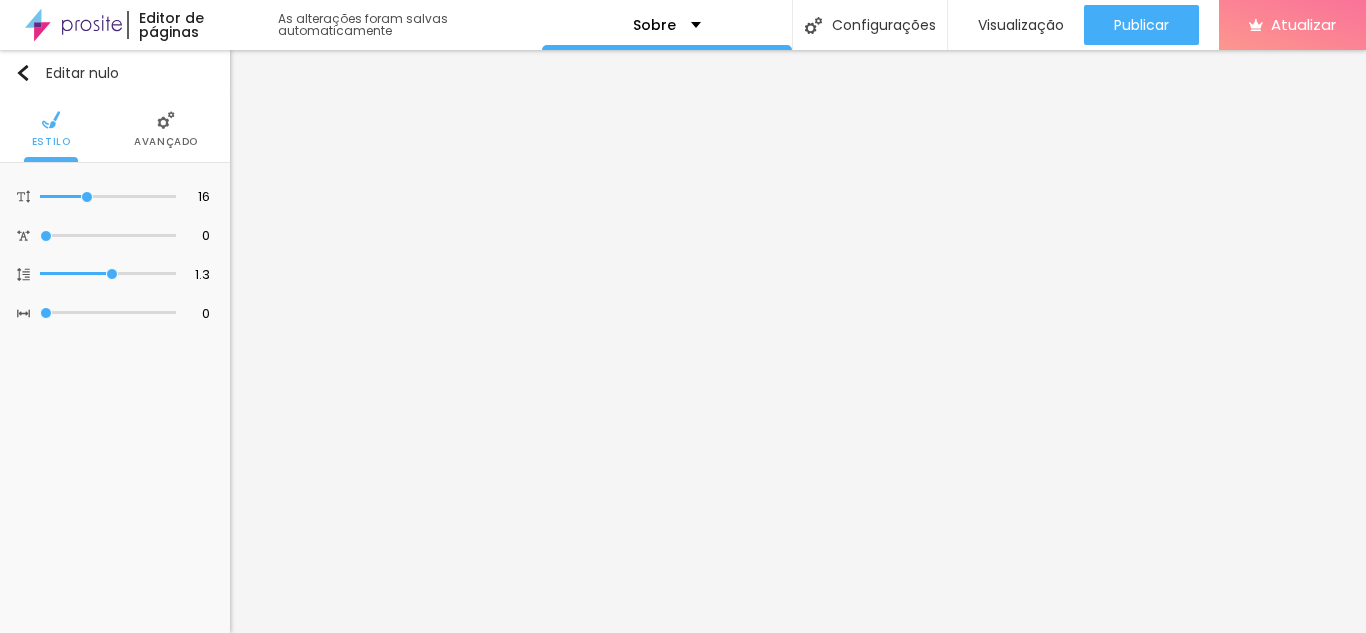 click on "Avançado" at bounding box center [166, 141] 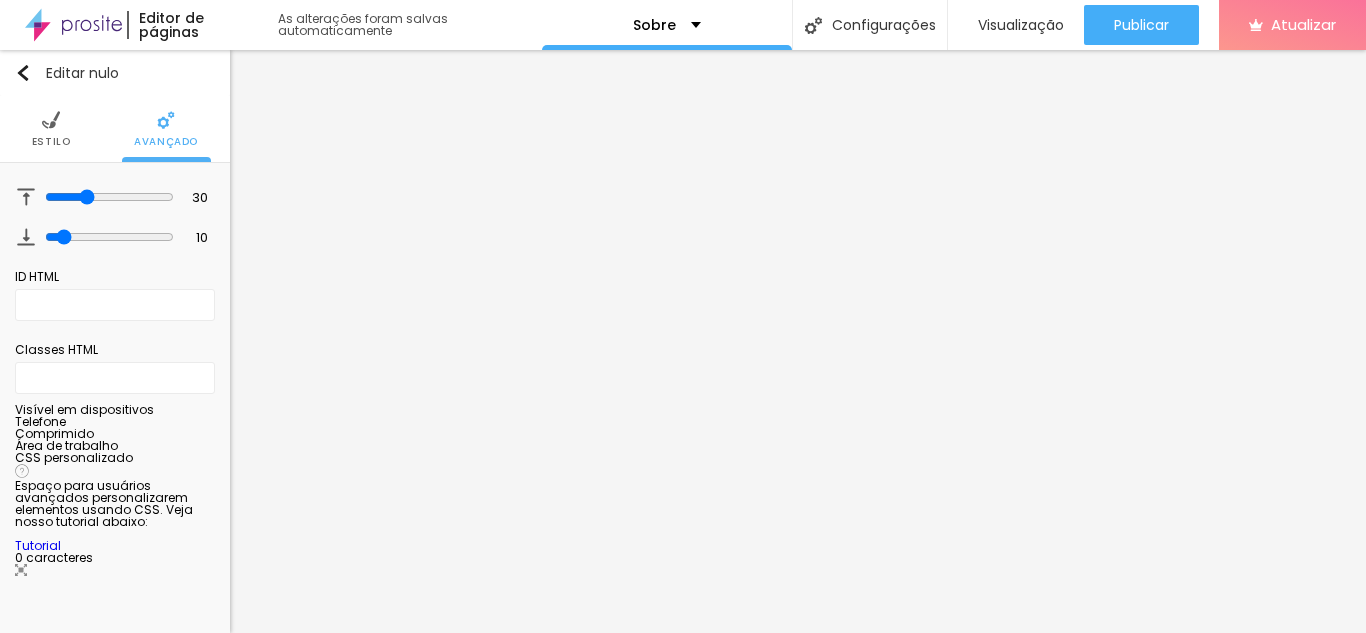 click on "Estilo" at bounding box center [51, 141] 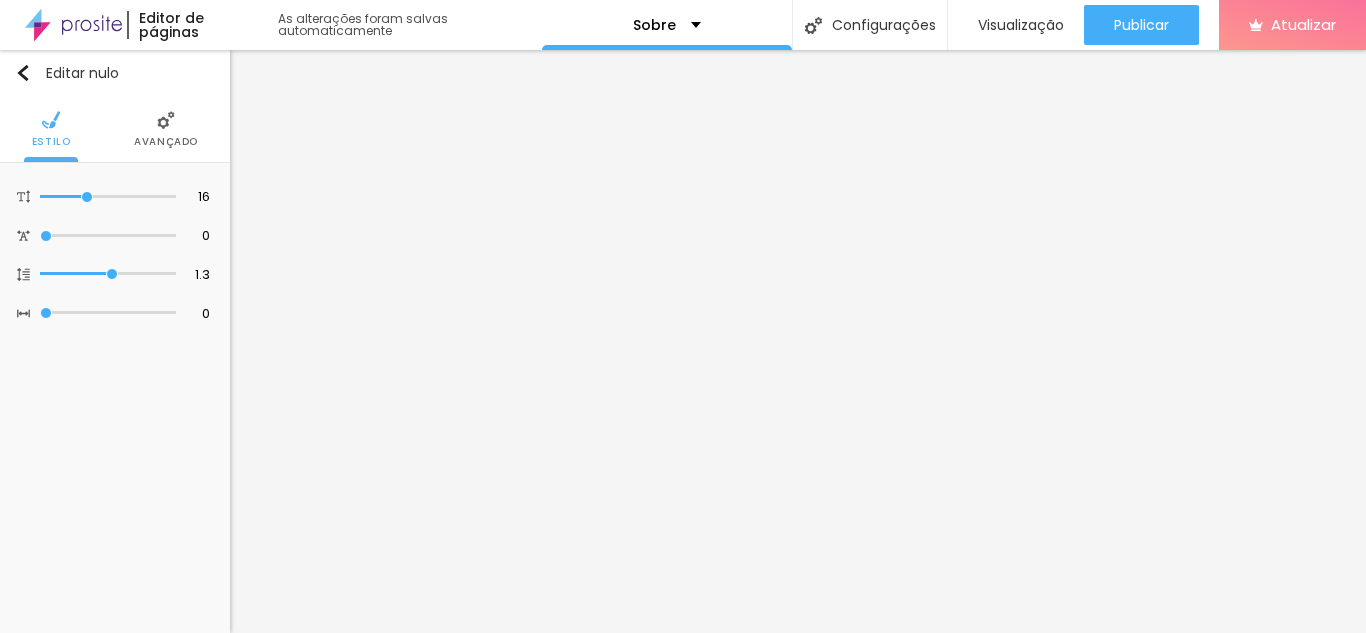 click on "Avançado" at bounding box center [166, 141] 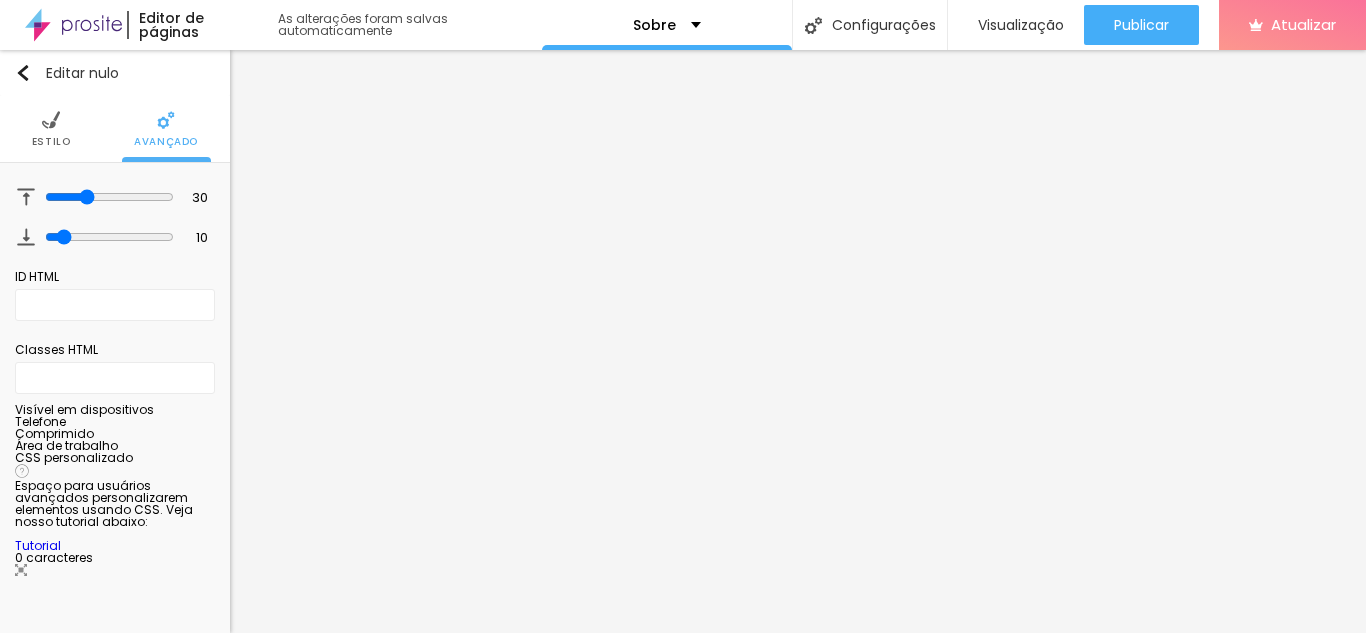 click at bounding box center [51, 120] 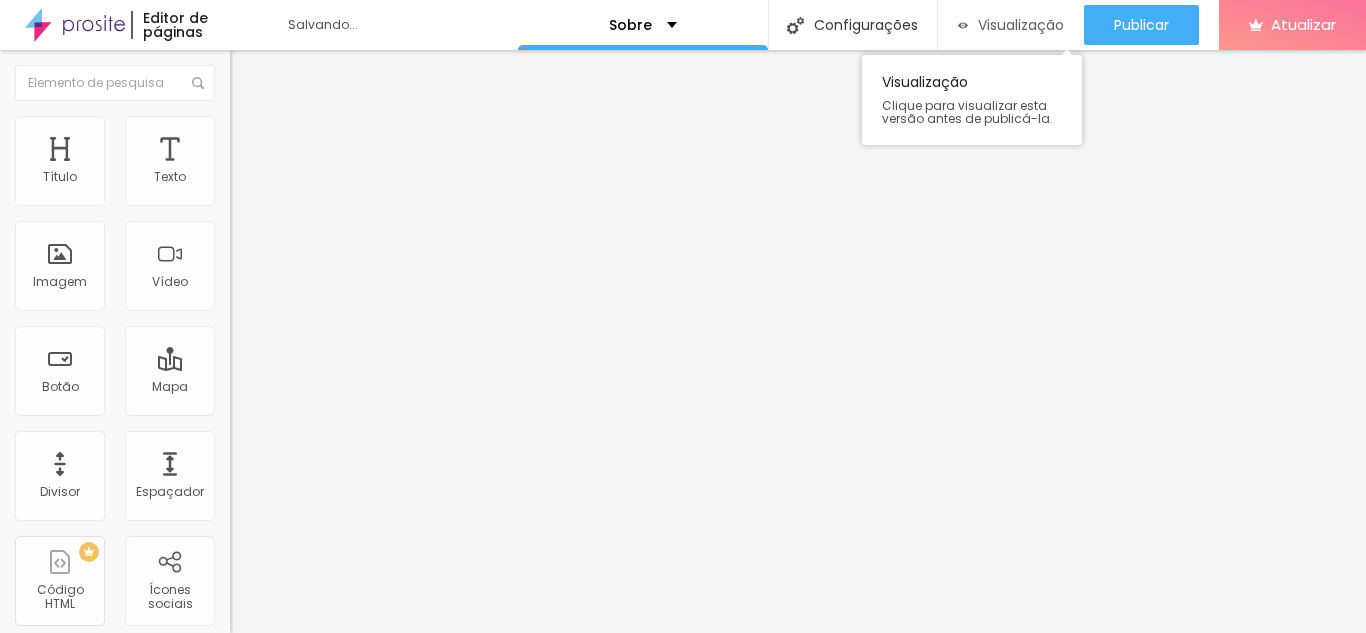 click on "Visualização" at bounding box center [1021, 25] 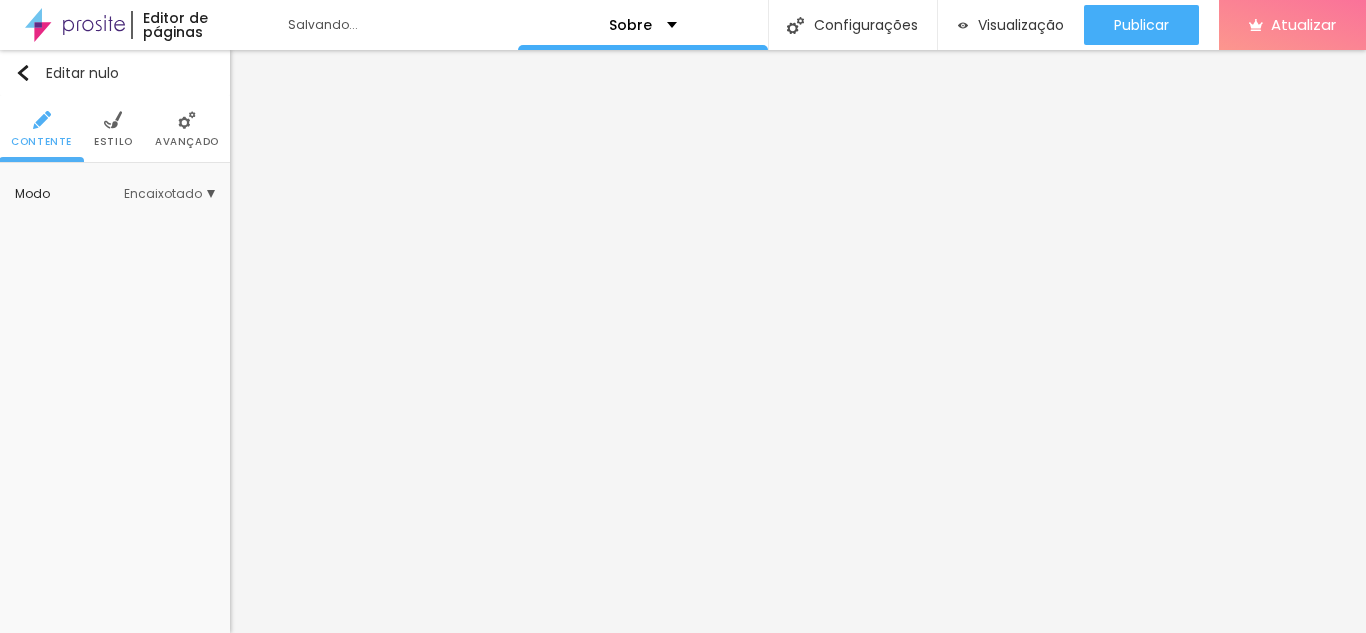 click on "Estilo" at bounding box center [113, 141] 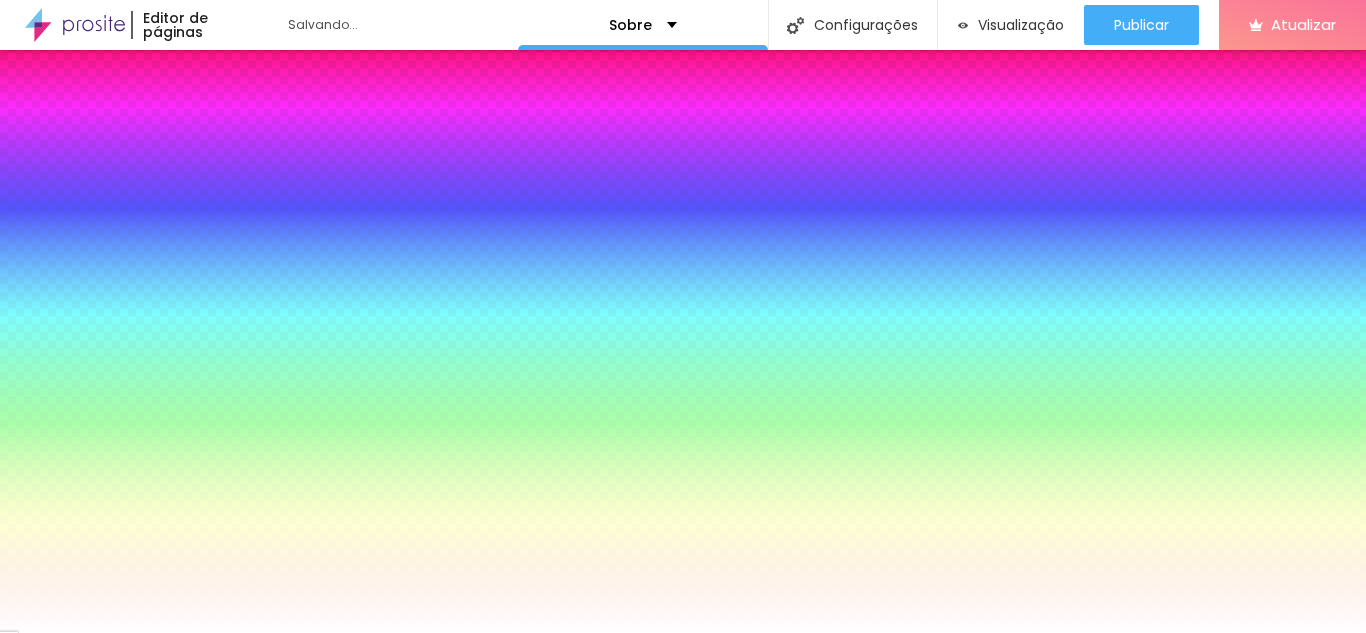 click on "Cor de fundo" at bounding box center (55, 345) 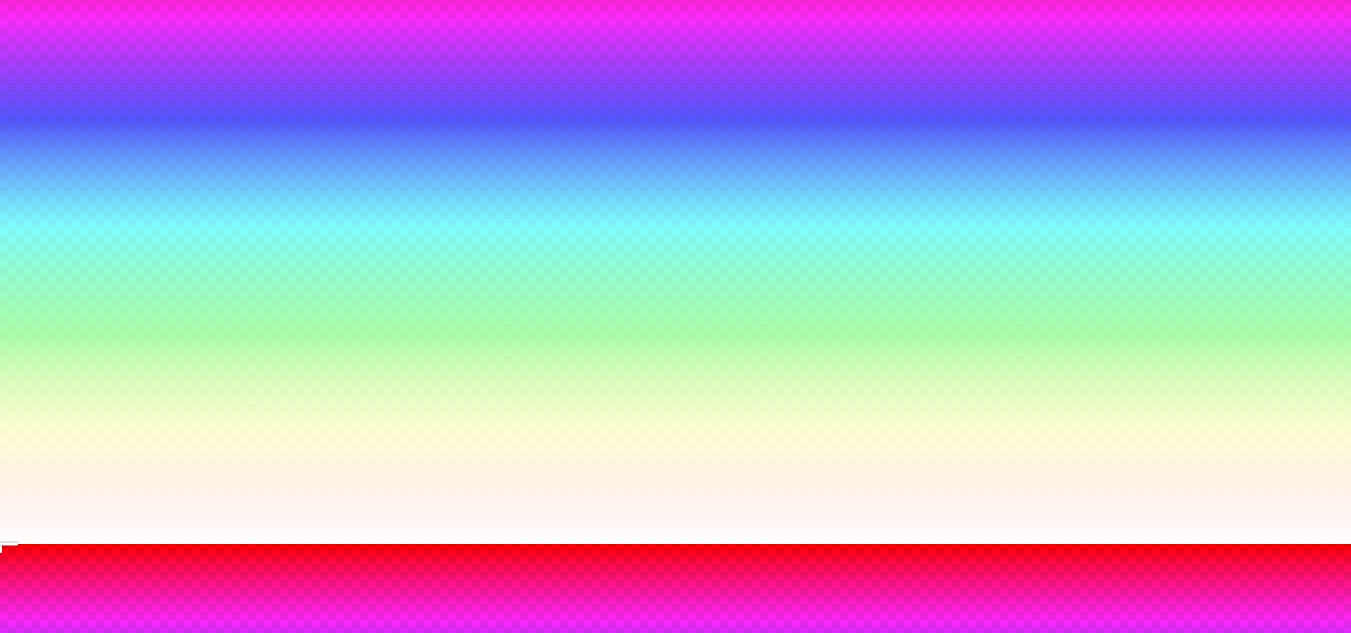 scroll, scrollTop: 258, scrollLeft: 0, axis: vertical 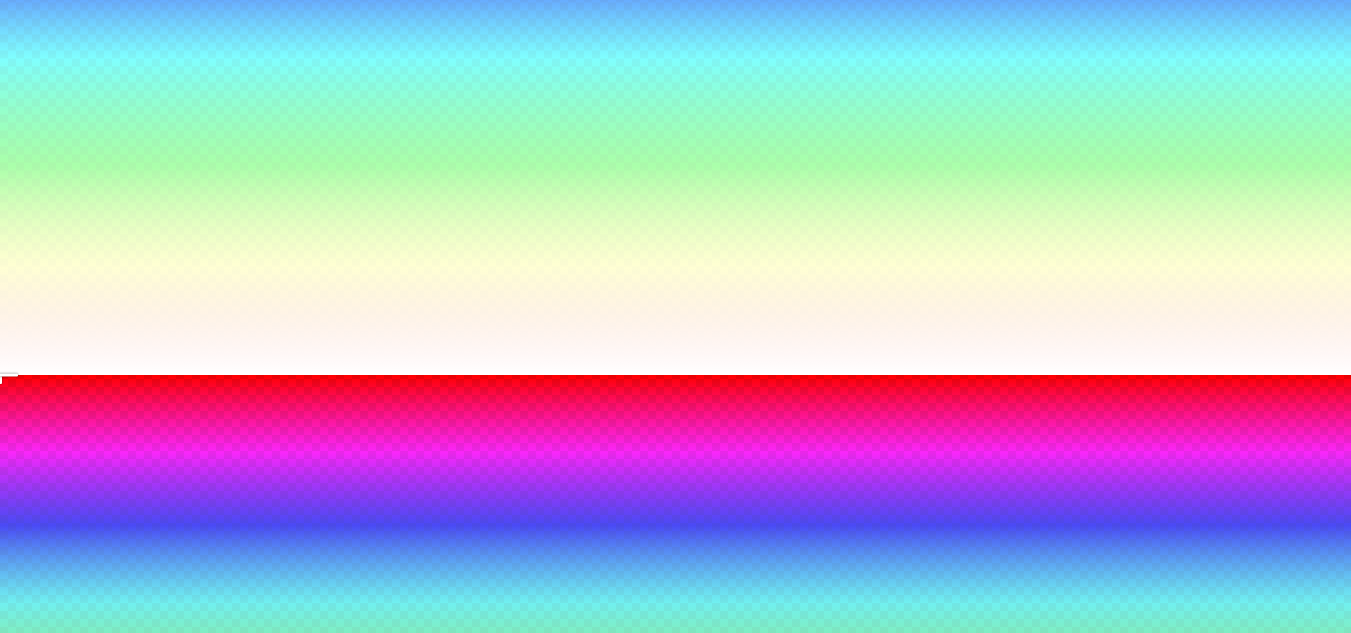 click at bounding box center [14, 661] 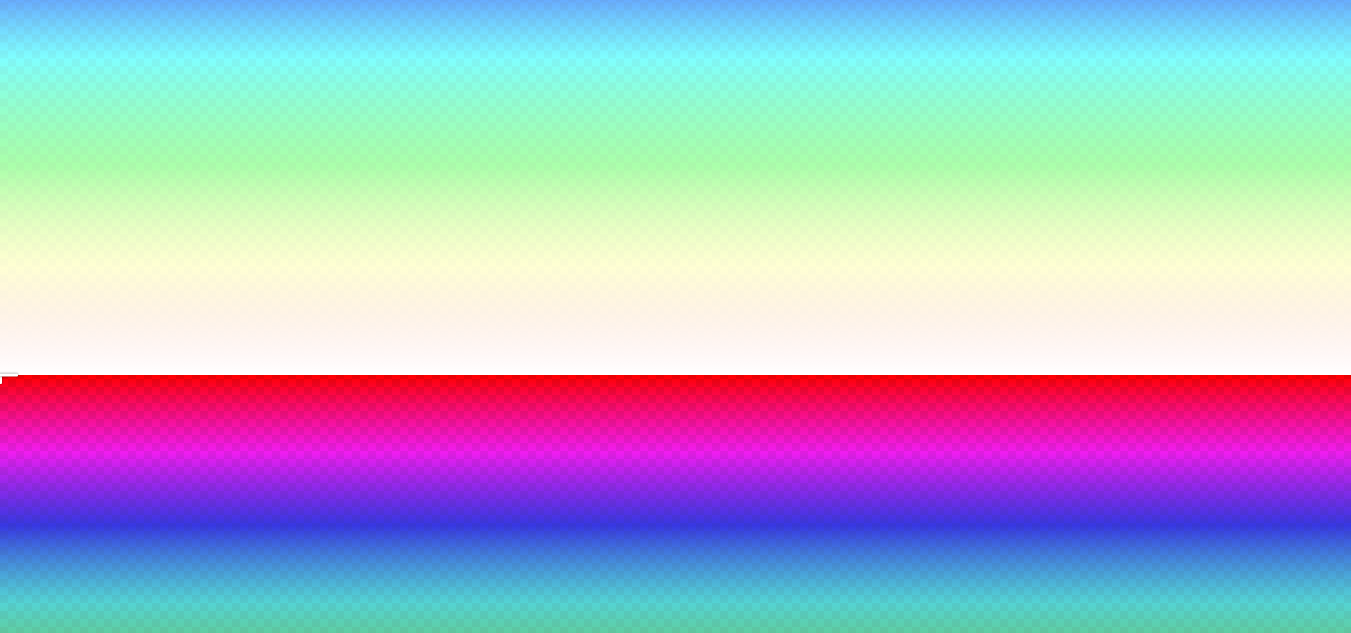 drag, startPoint x: 306, startPoint y: 546, endPoint x: 261, endPoint y: 524, distance: 50.08992 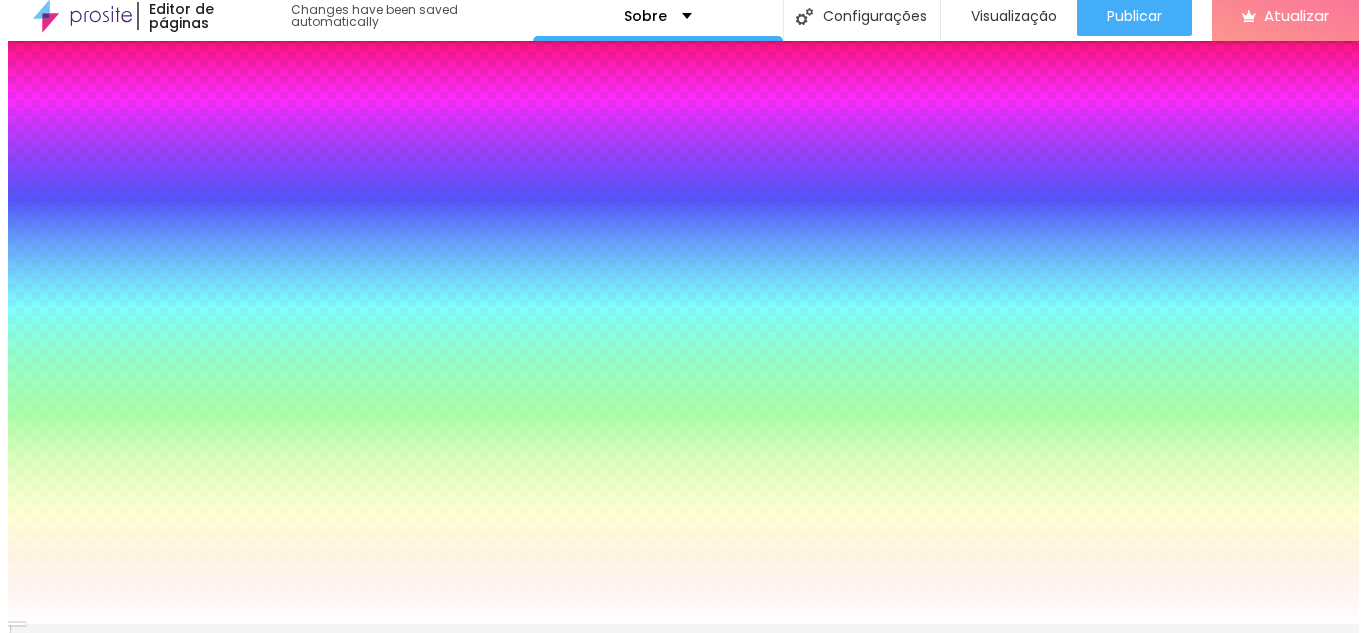 scroll, scrollTop: 0, scrollLeft: 0, axis: both 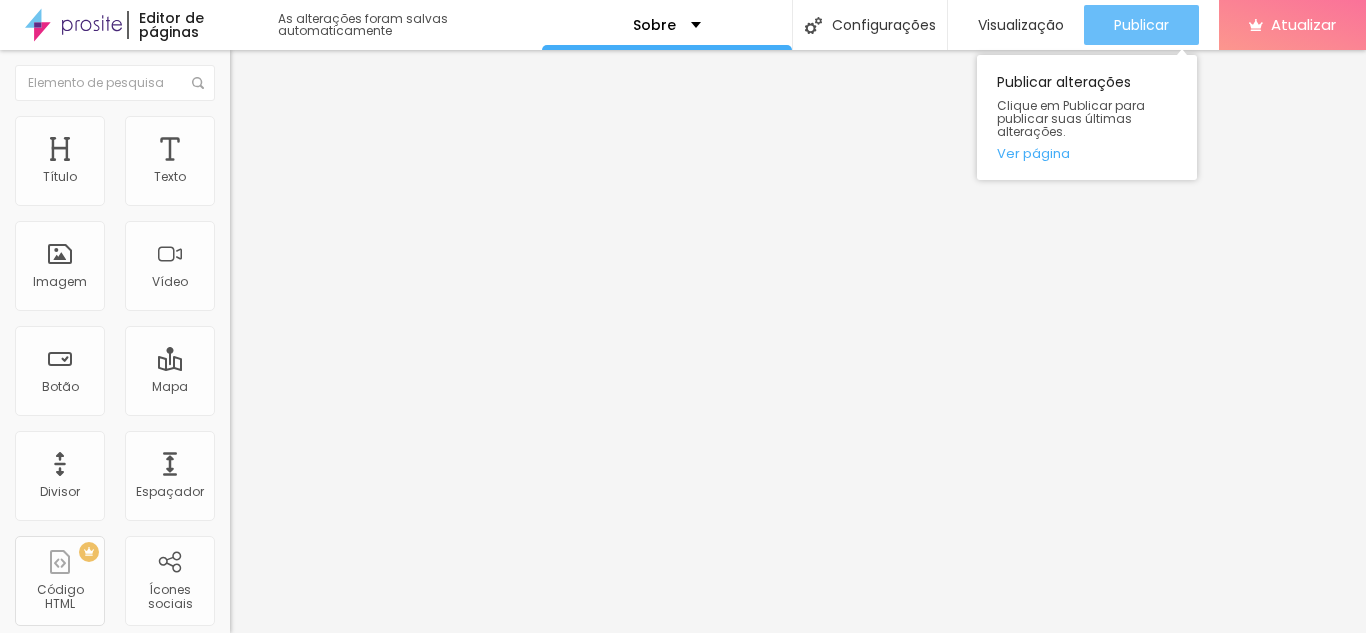 click on "Publicar" at bounding box center [1141, 25] 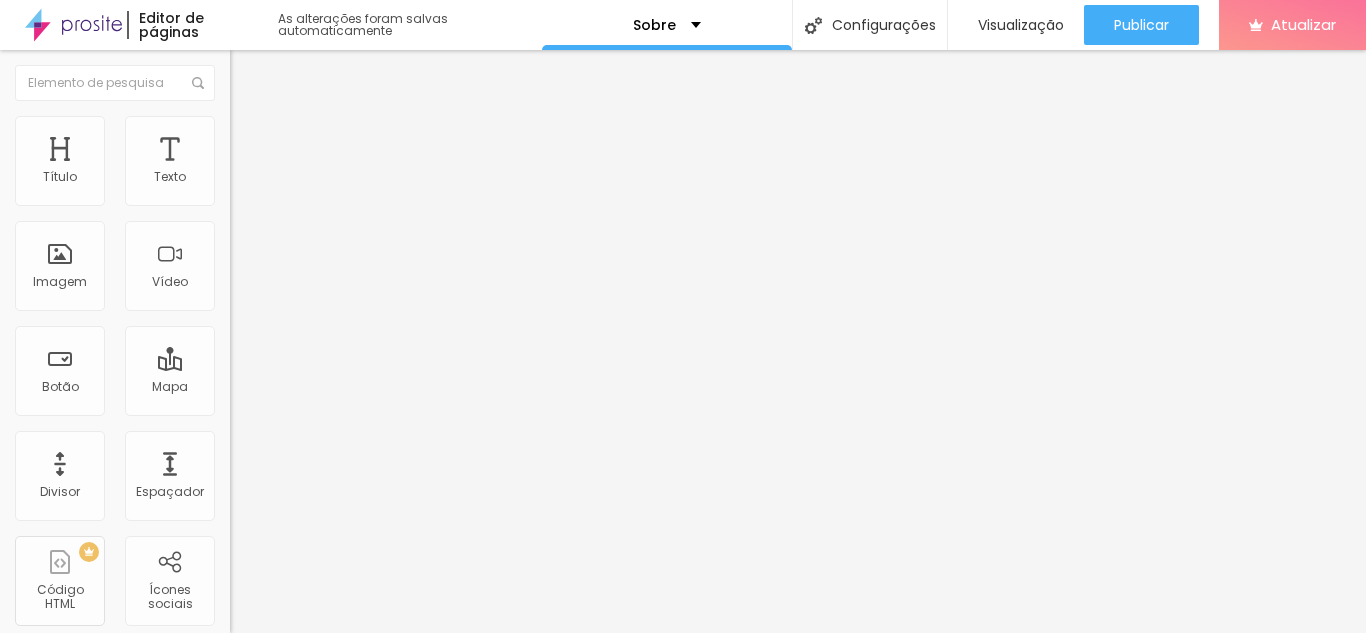 click at bounding box center (73, 25) 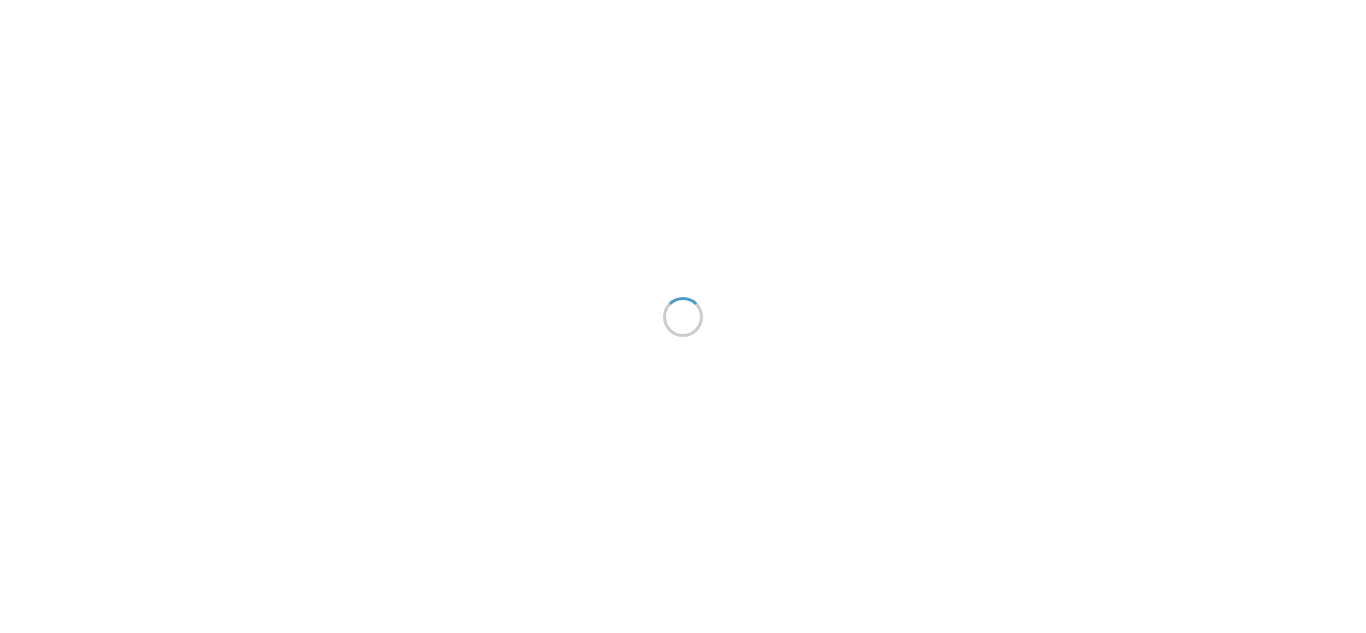 scroll, scrollTop: 0, scrollLeft: 0, axis: both 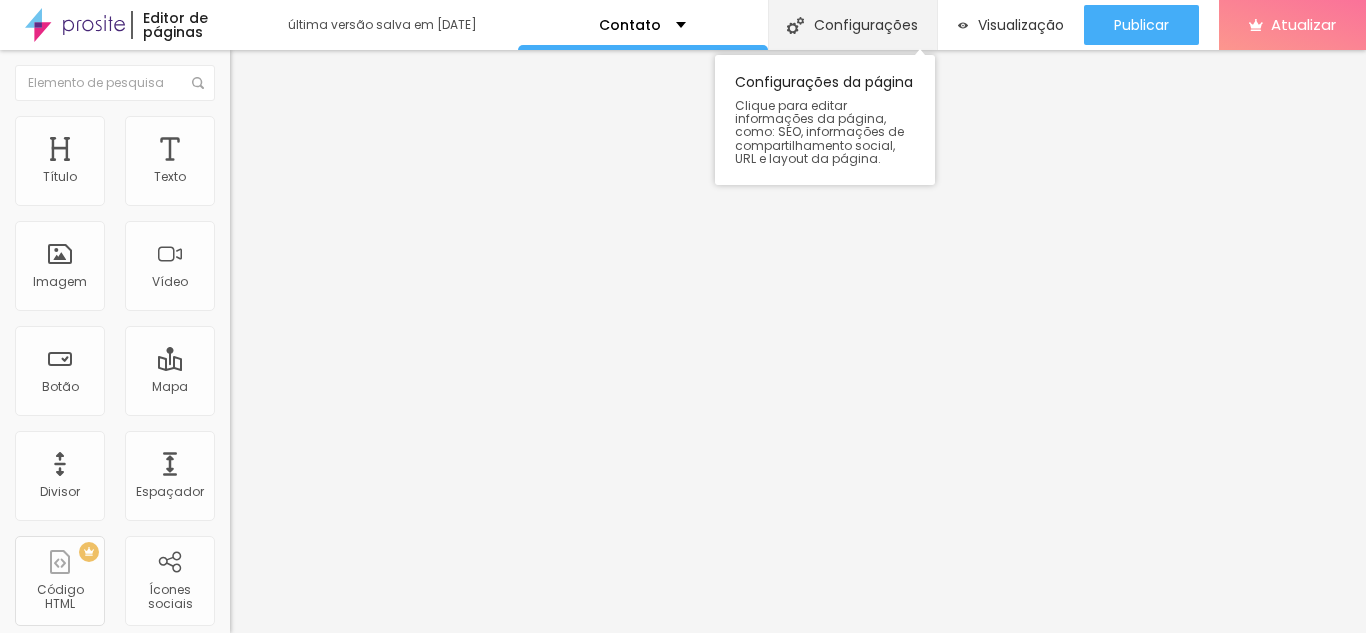 click on "Configurações" at bounding box center (866, 25) 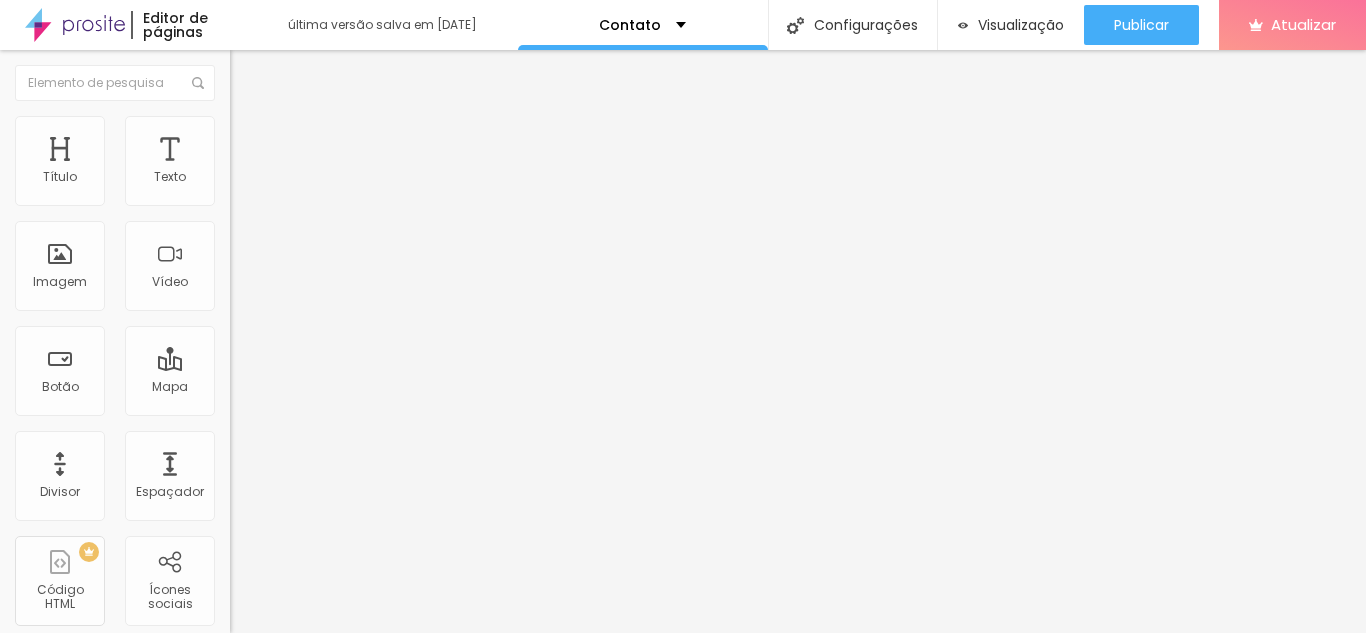 click on "Contact" at bounding box center [683, 752] 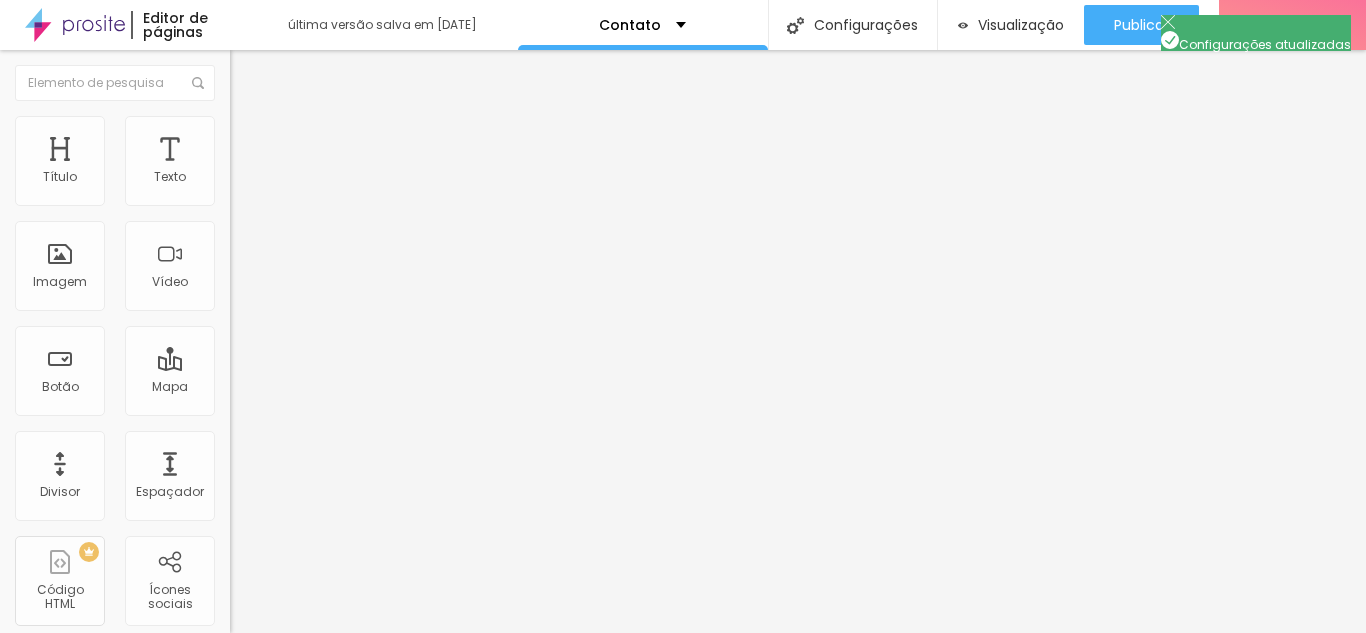 click at bounding box center [683, 654] 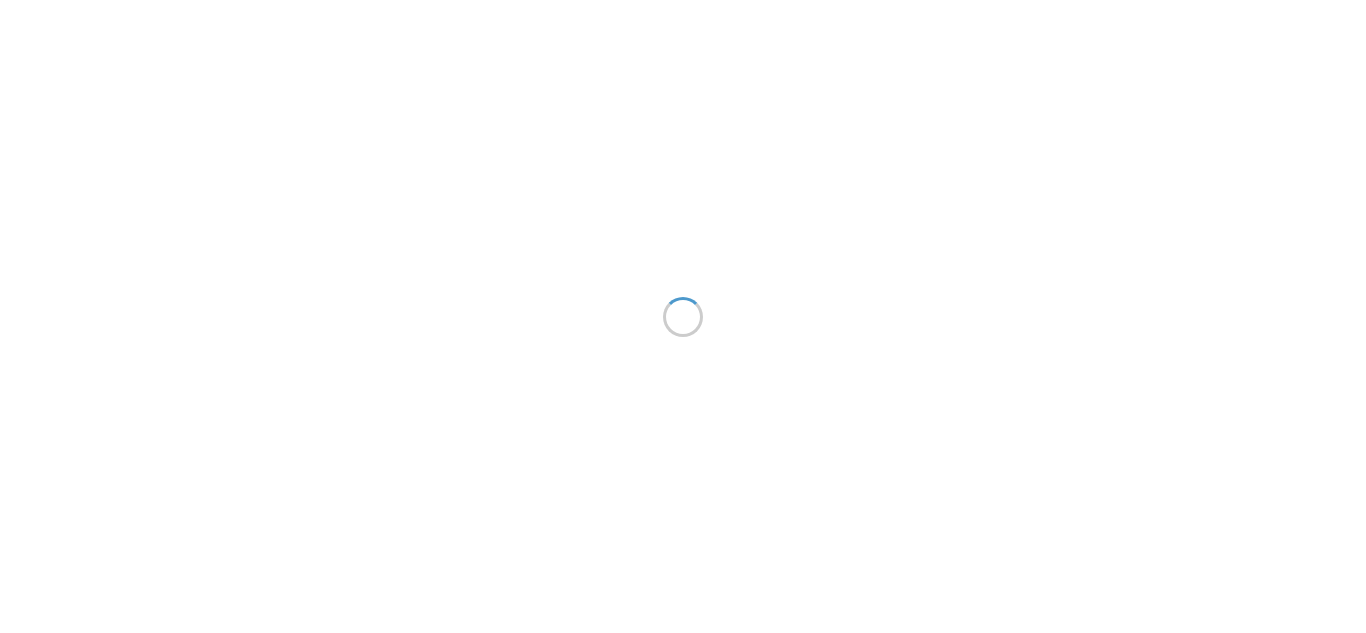 scroll, scrollTop: 0, scrollLeft: 0, axis: both 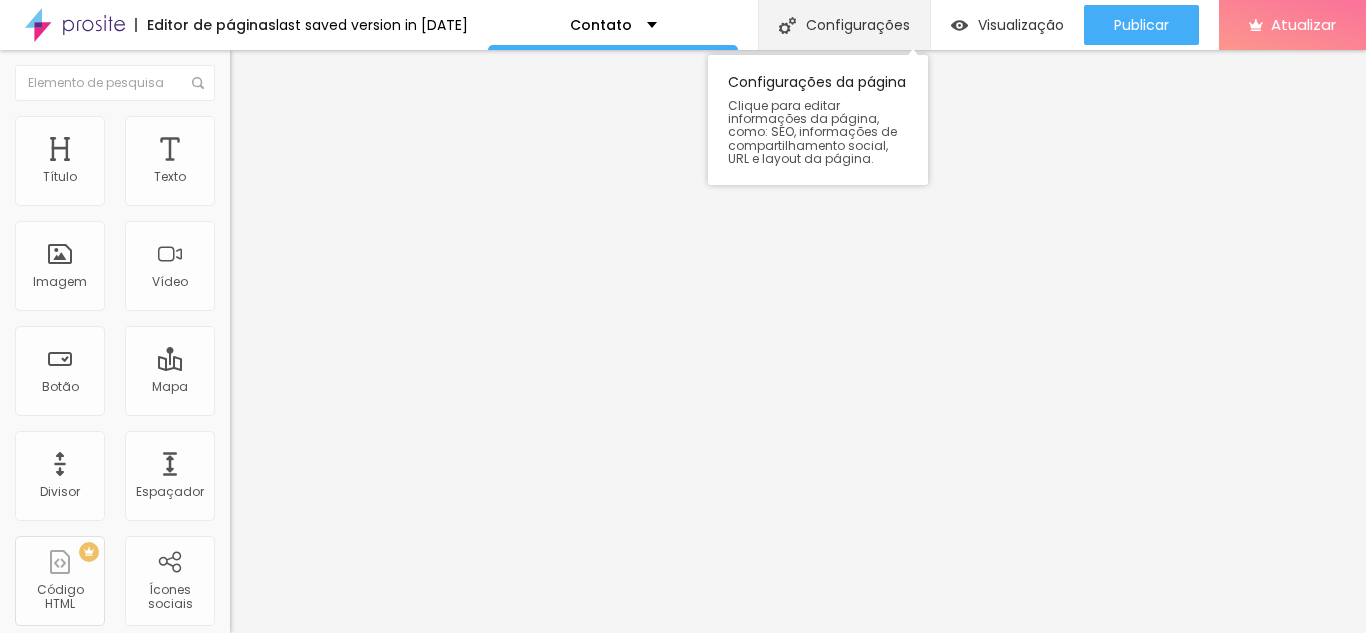 click on "Configurações" at bounding box center [844, 25] 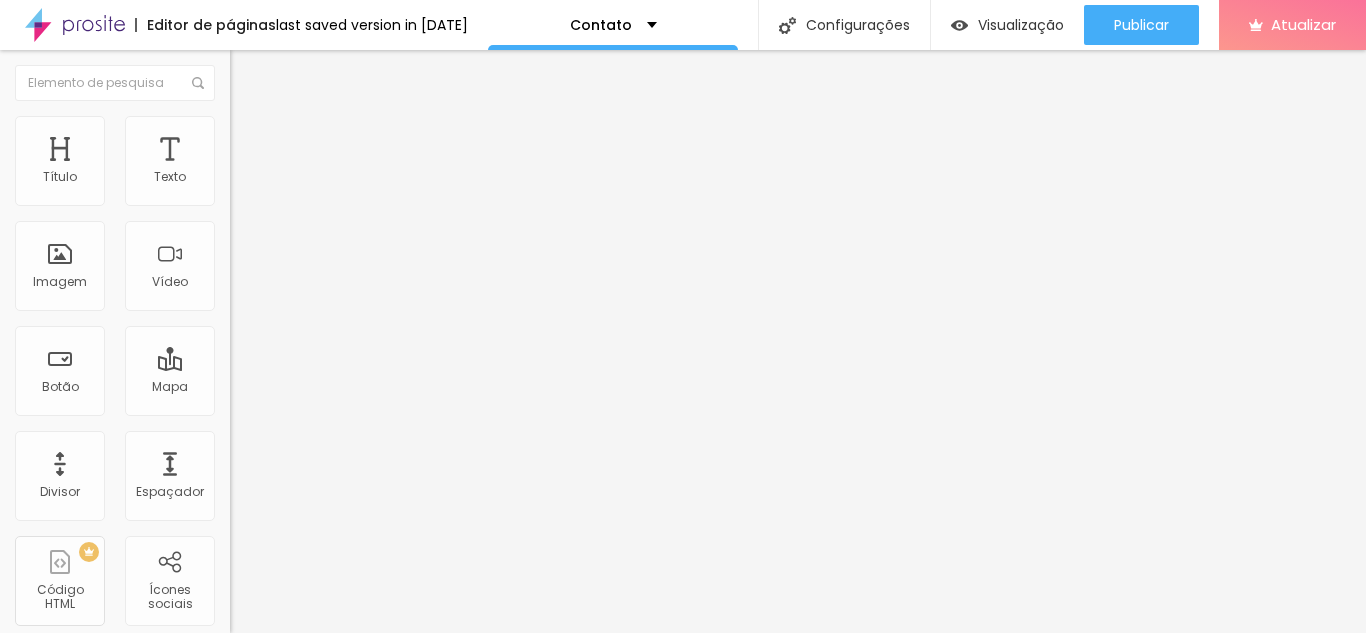click on "Contato" at bounding box center (683, 752) 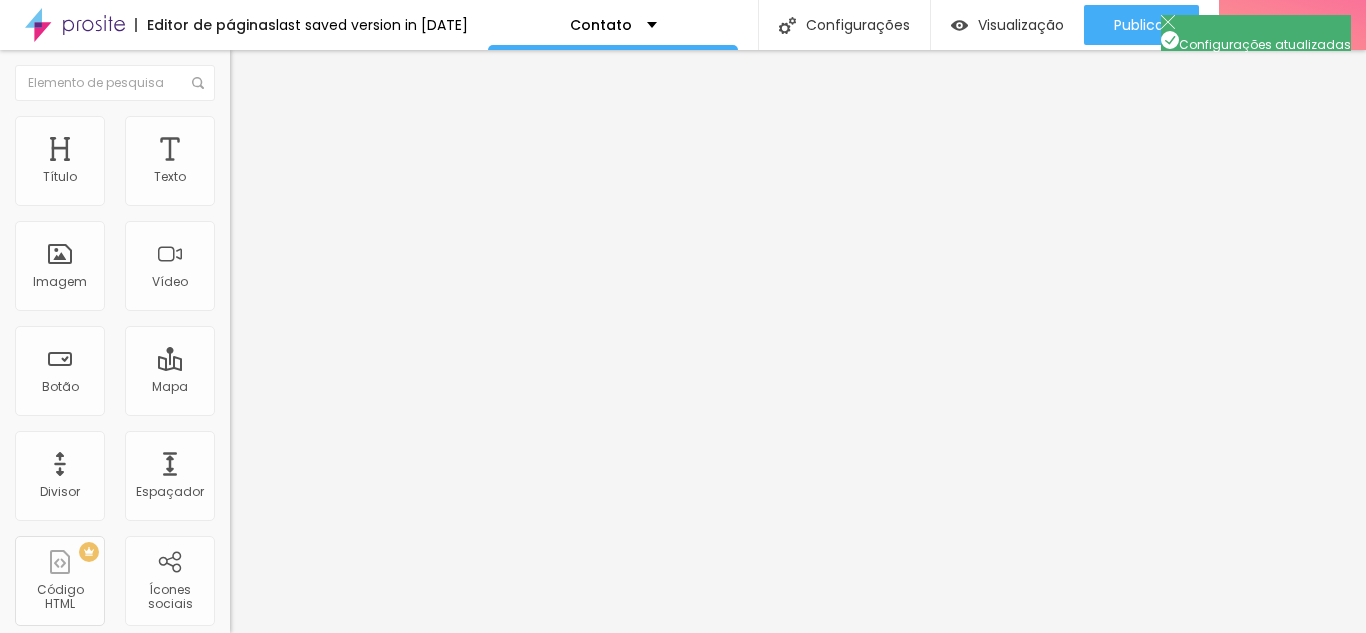 click at bounding box center [683, 654] 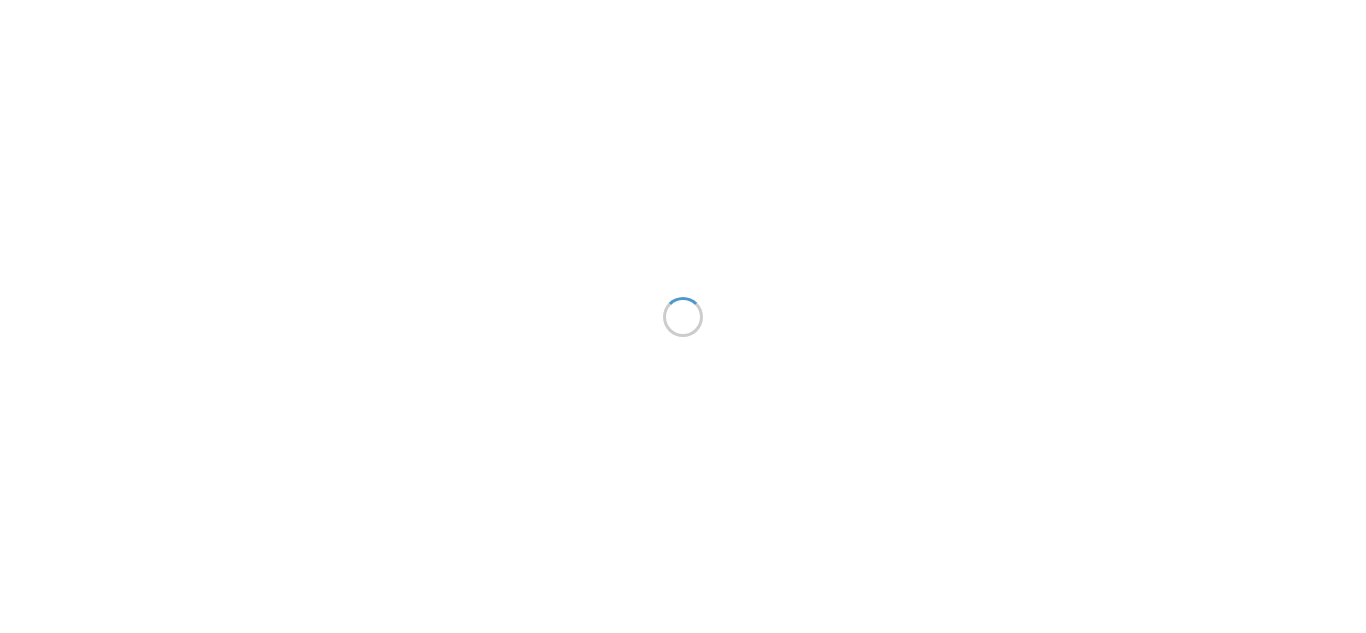 scroll, scrollTop: 0, scrollLeft: 0, axis: both 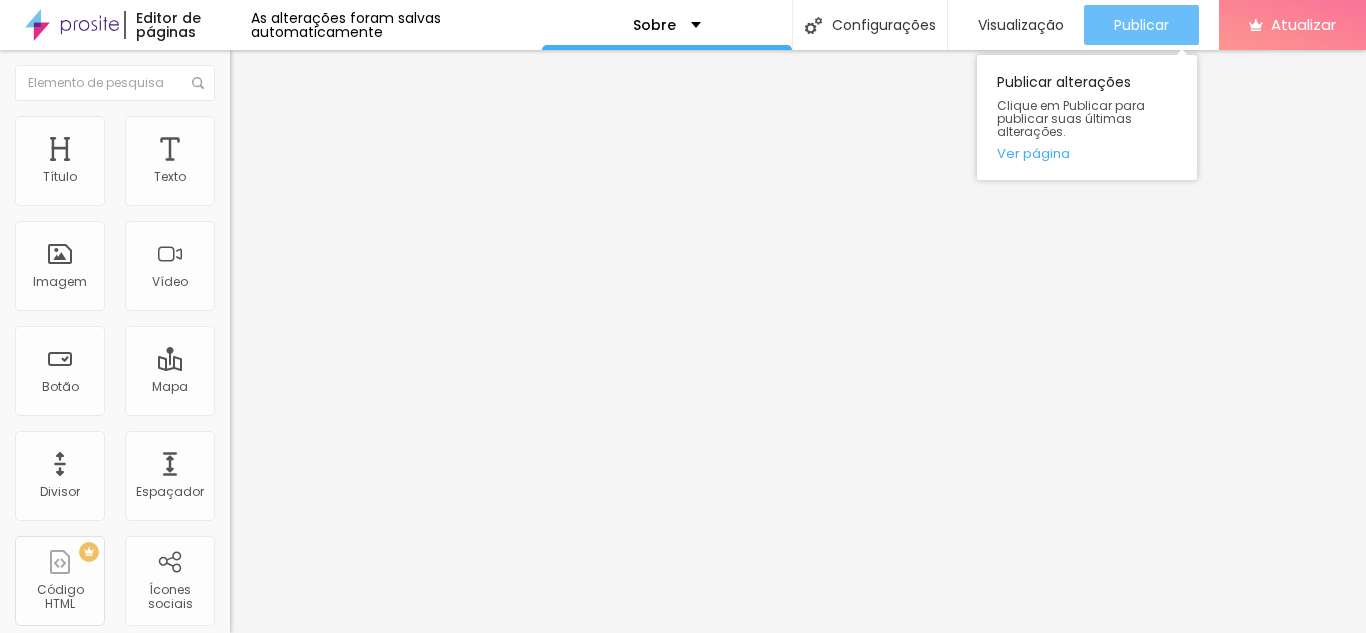 click on "Publicar" at bounding box center [1141, 25] 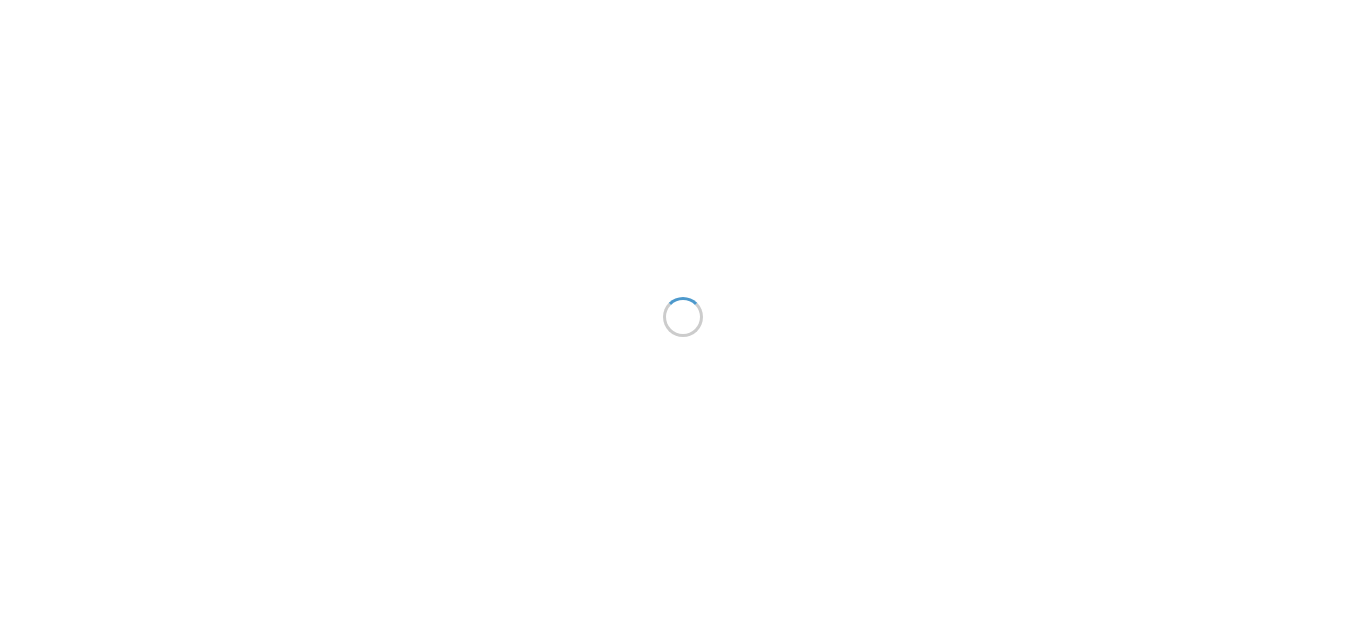 scroll, scrollTop: 0, scrollLeft: 0, axis: both 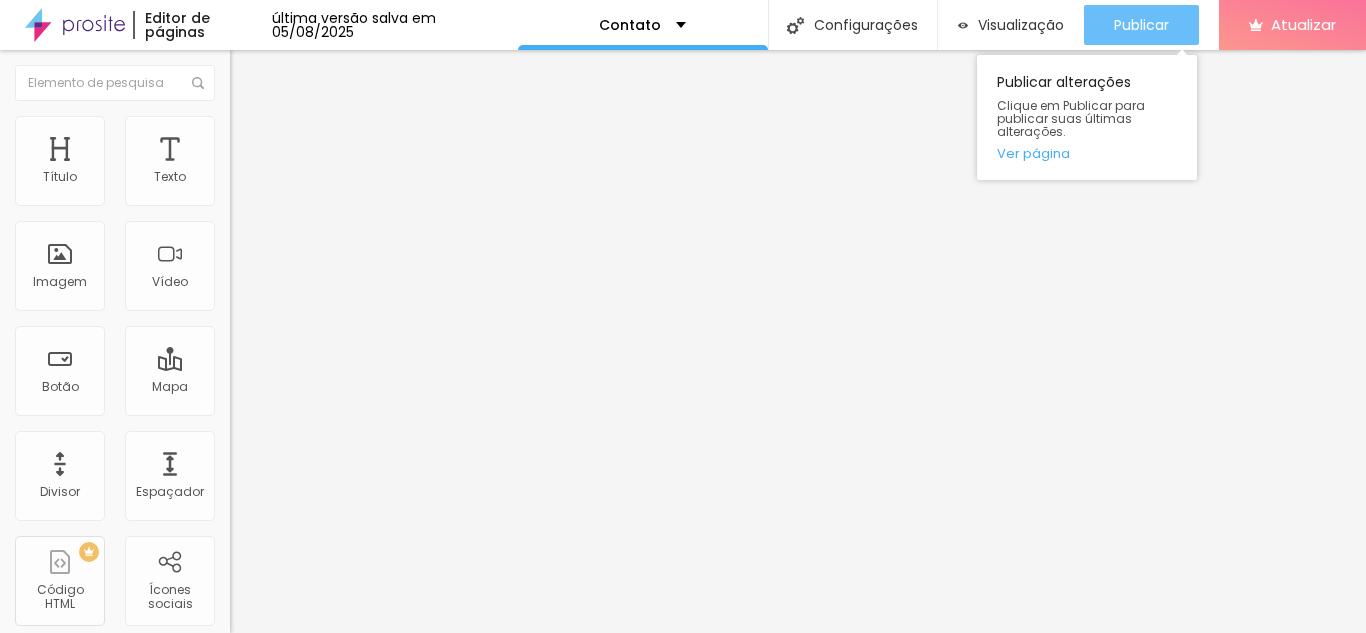 click on "Publicar" at bounding box center [1141, 25] 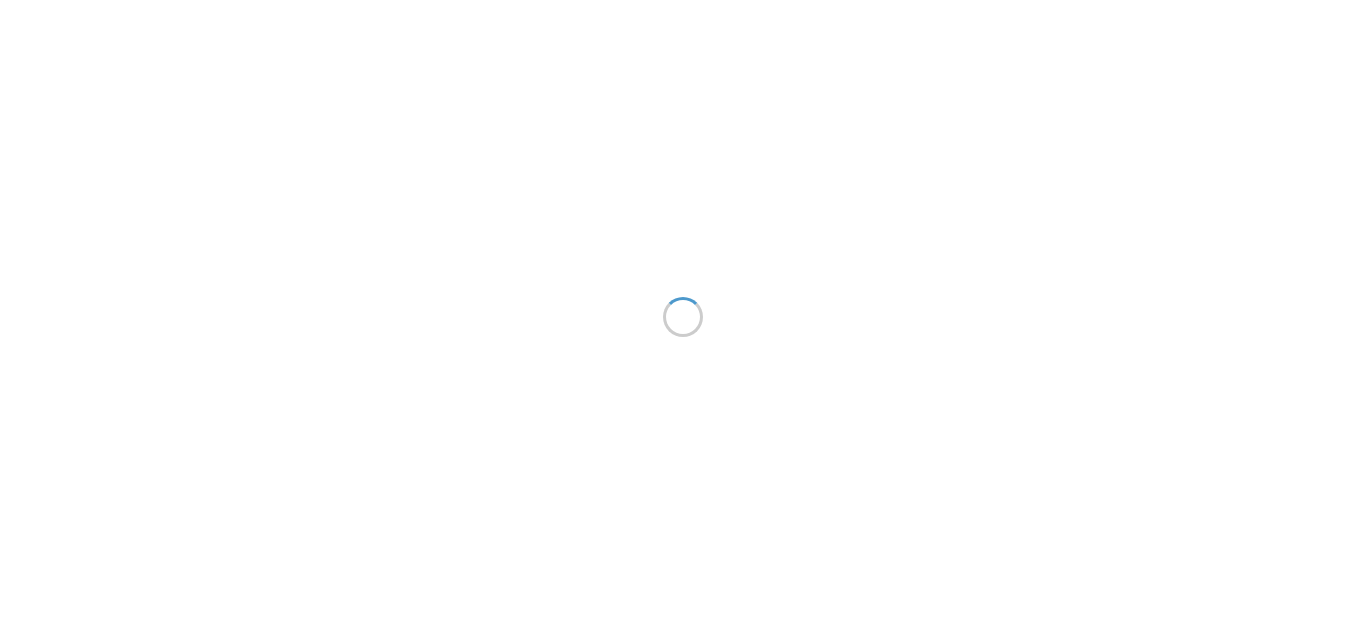 scroll, scrollTop: 0, scrollLeft: 0, axis: both 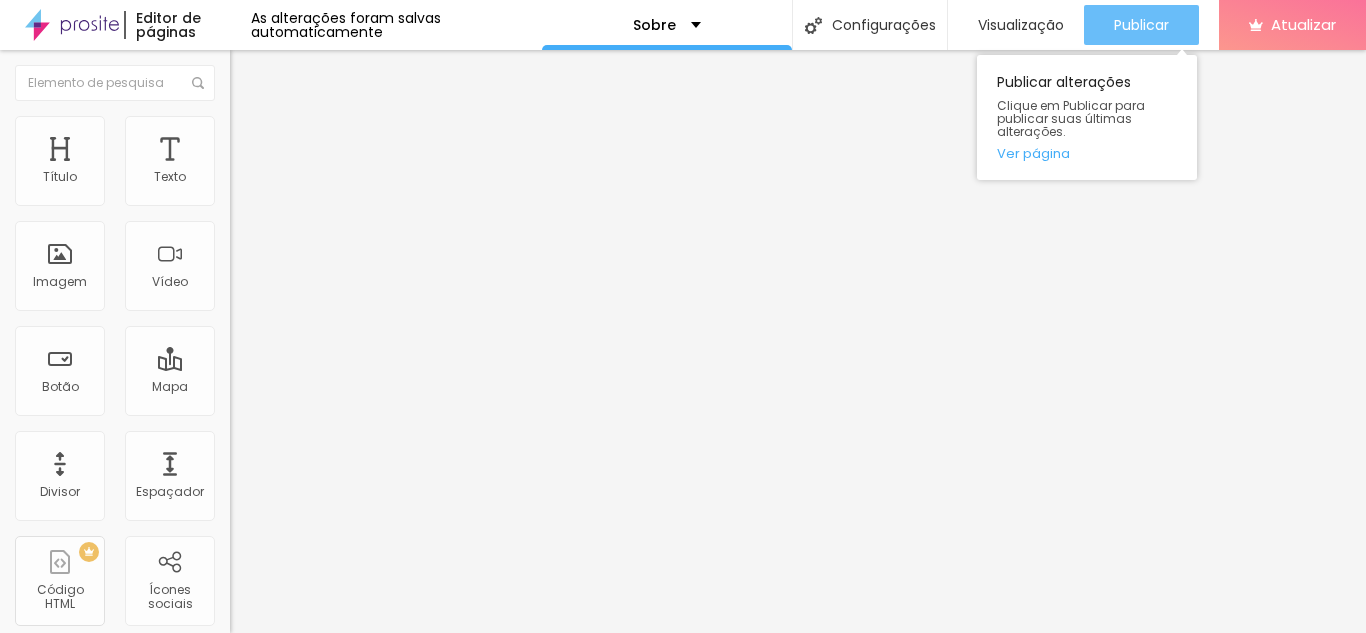 click on "Publicar" at bounding box center [1141, 25] 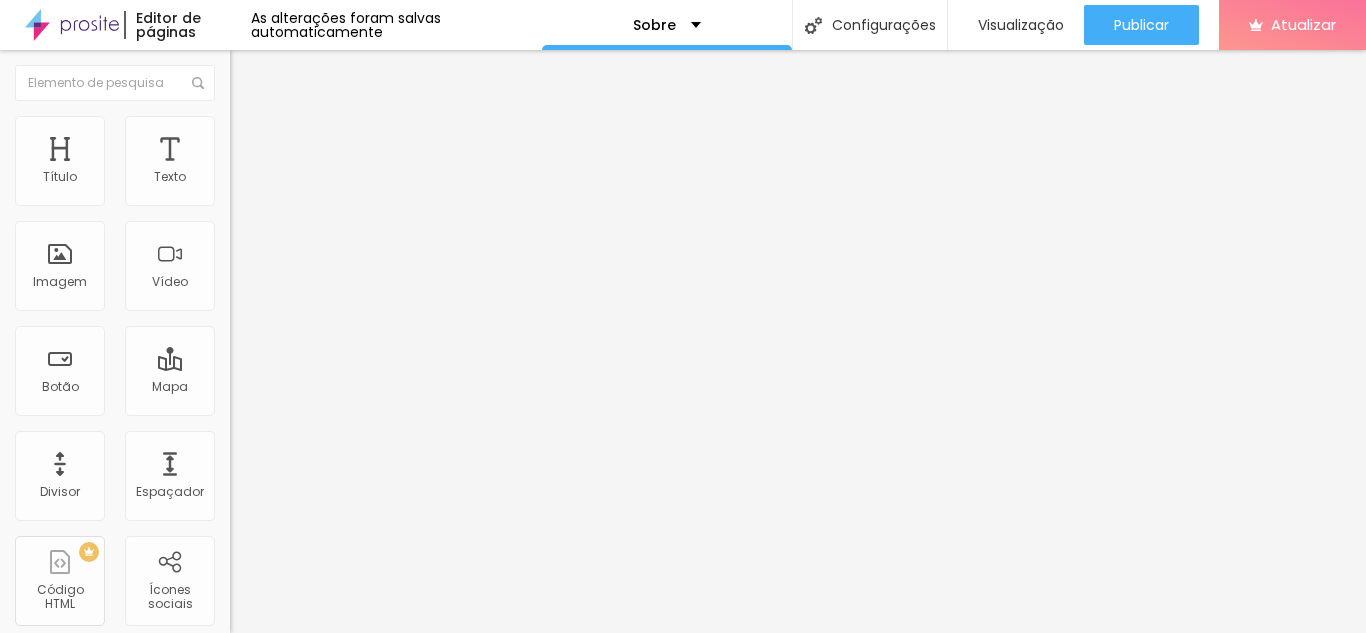 click on "Editar nulo" at bounding box center (297, 73) 